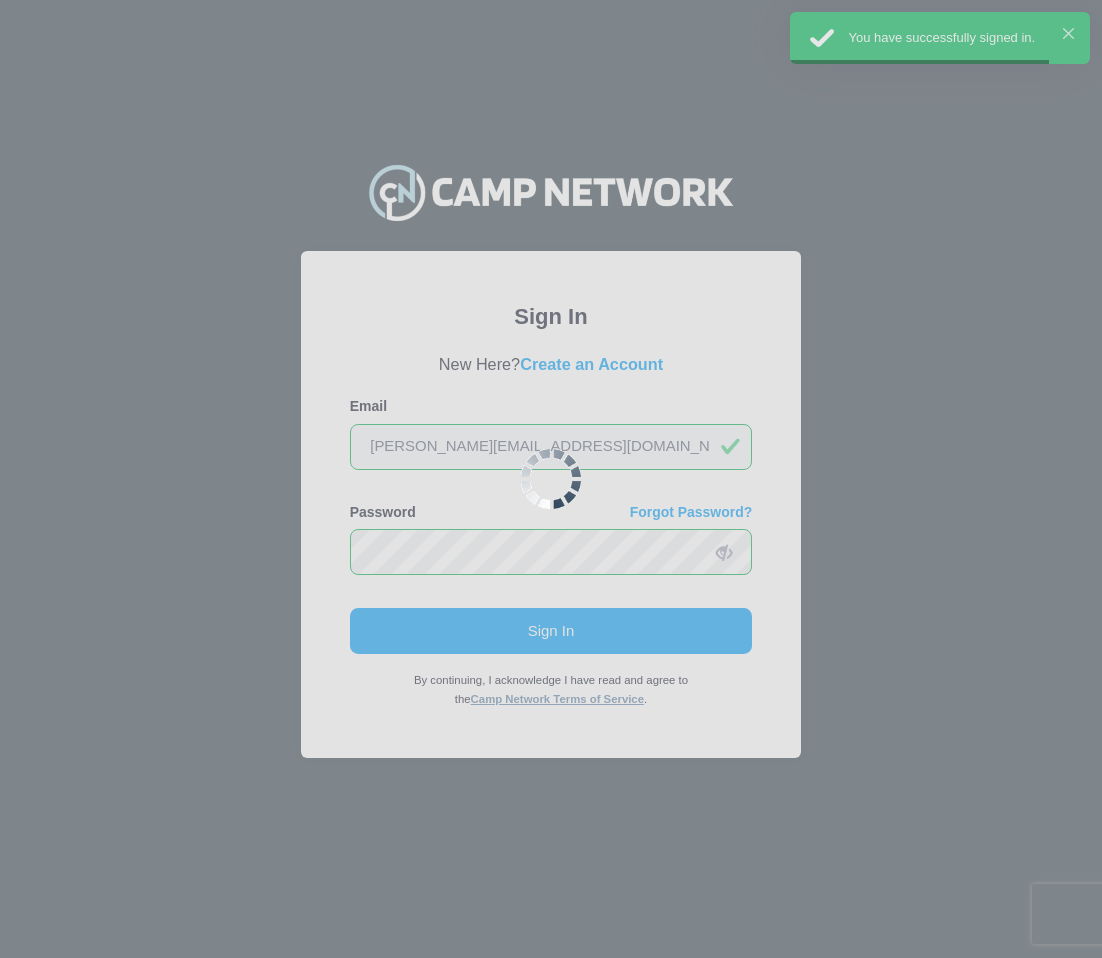 scroll, scrollTop: 0, scrollLeft: 0, axis: both 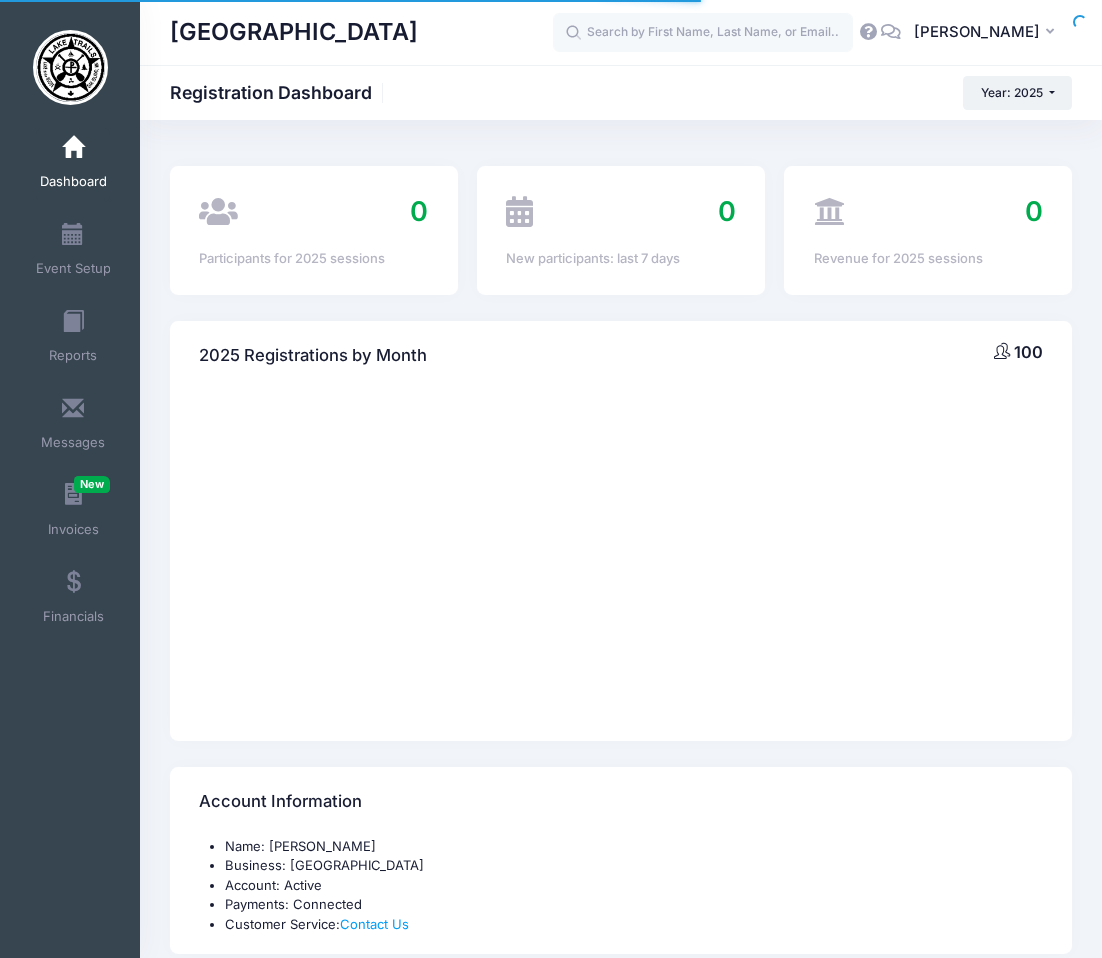 select 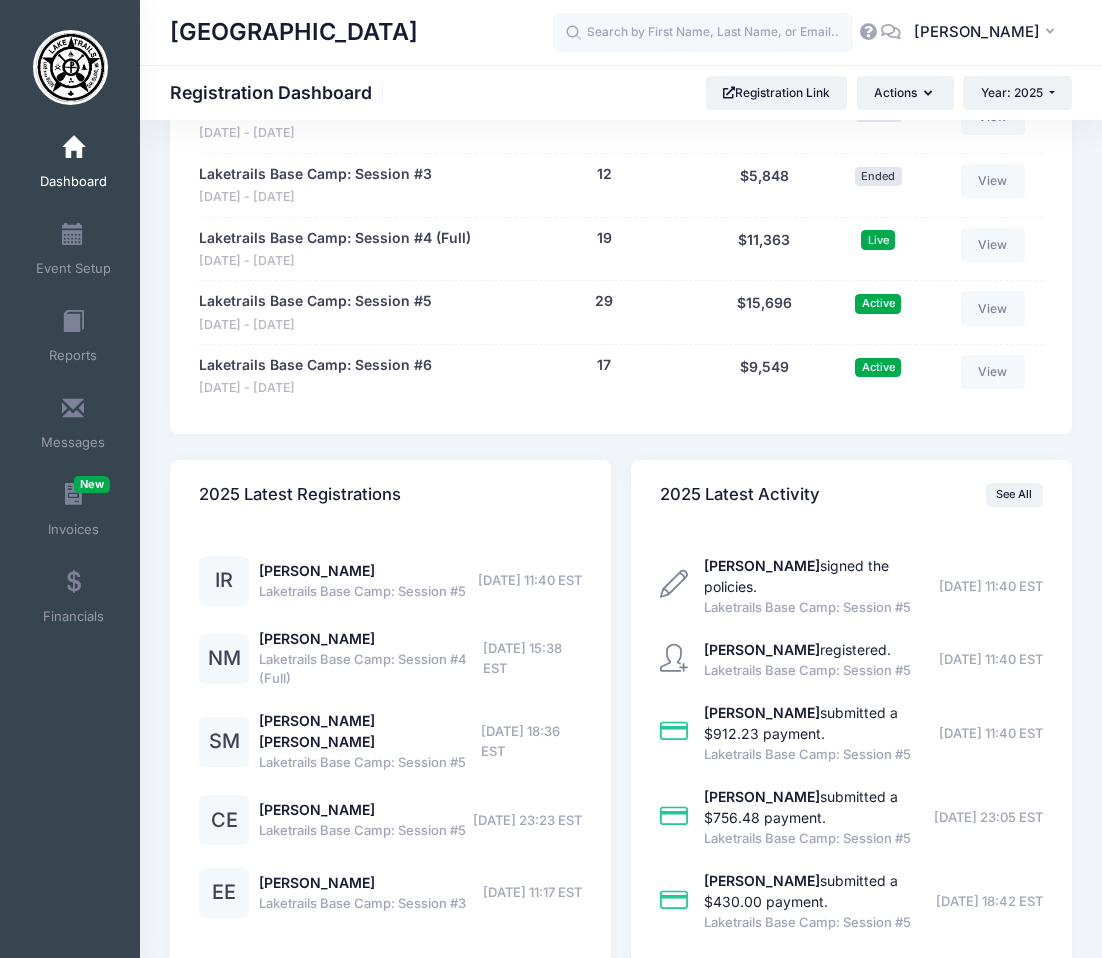 scroll, scrollTop: 1726, scrollLeft: 0, axis: vertical 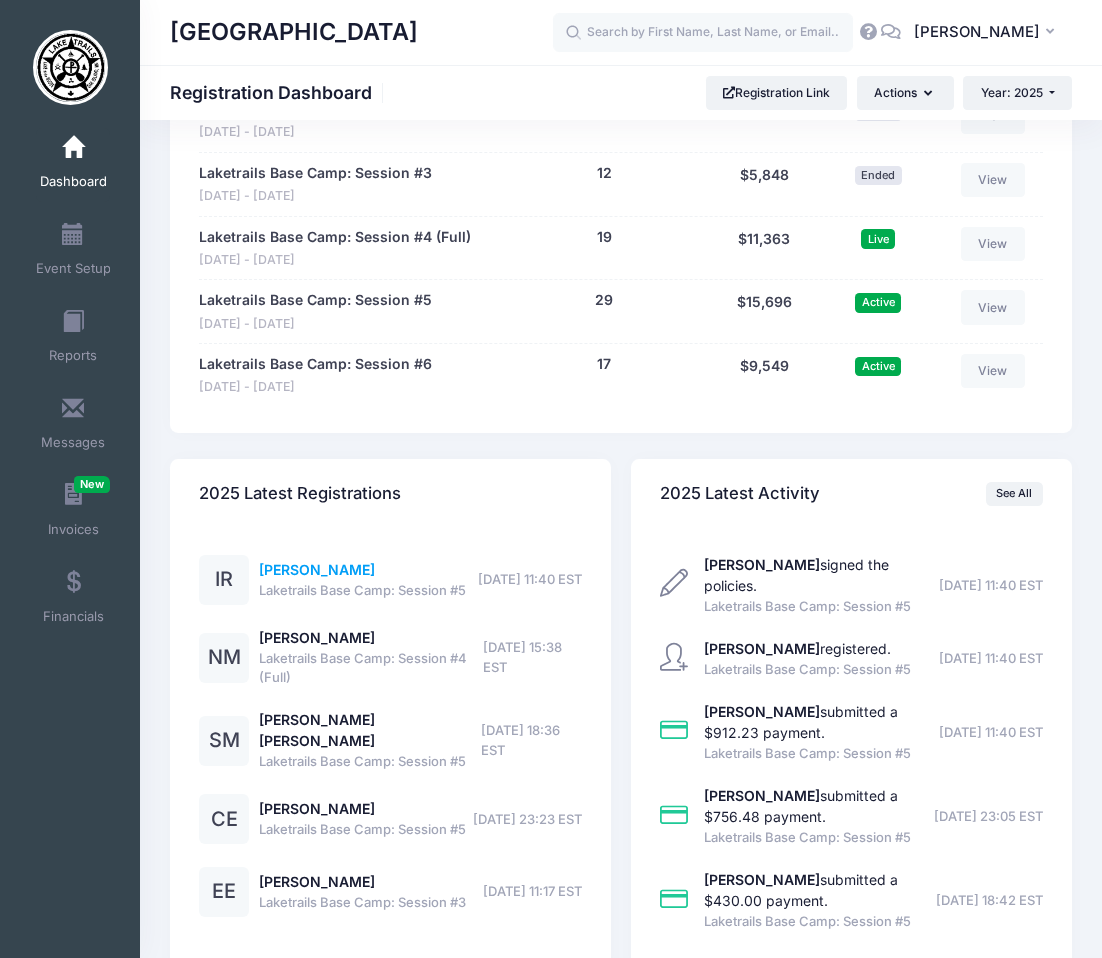 click on "Isaac Rudd" at bounding box center (317, 569) 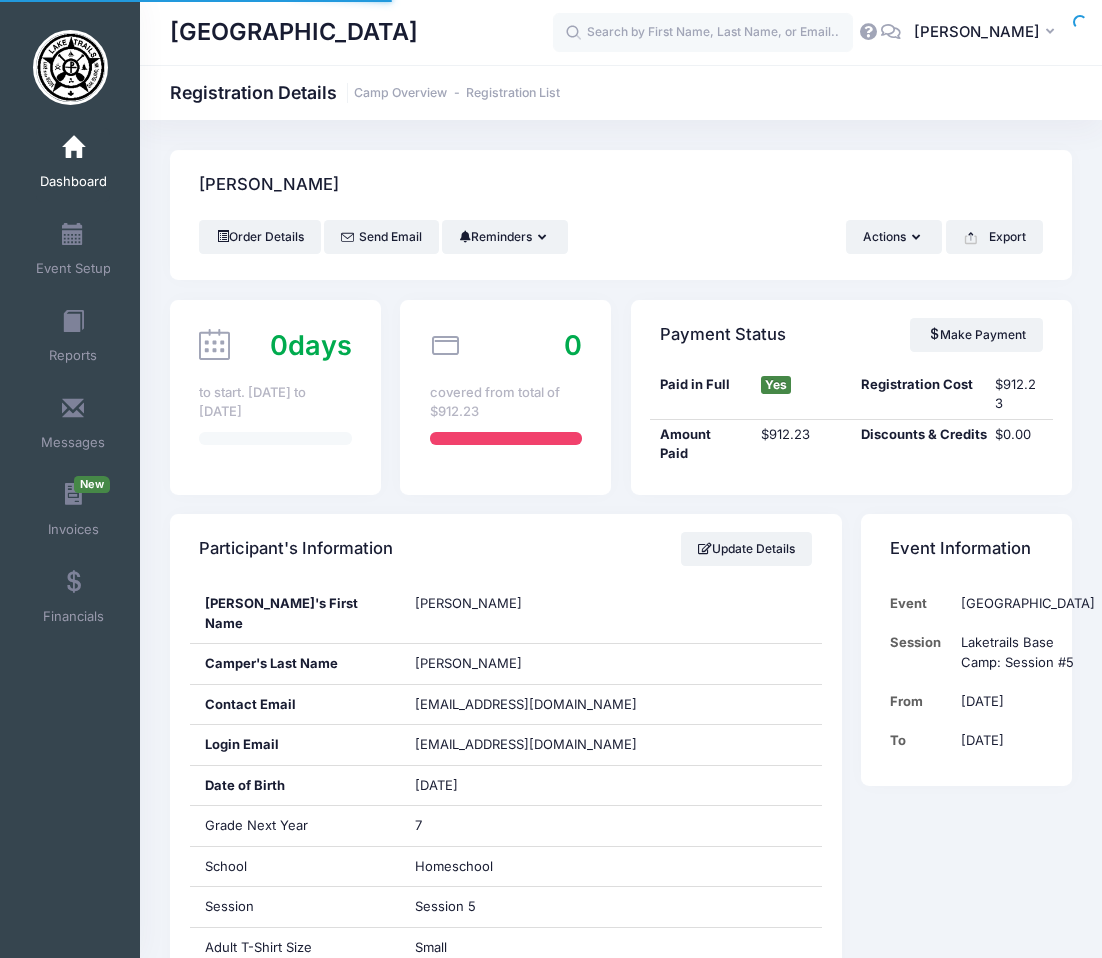 scroll, scrollTop: 0, scrollLeft: 0, axis: both 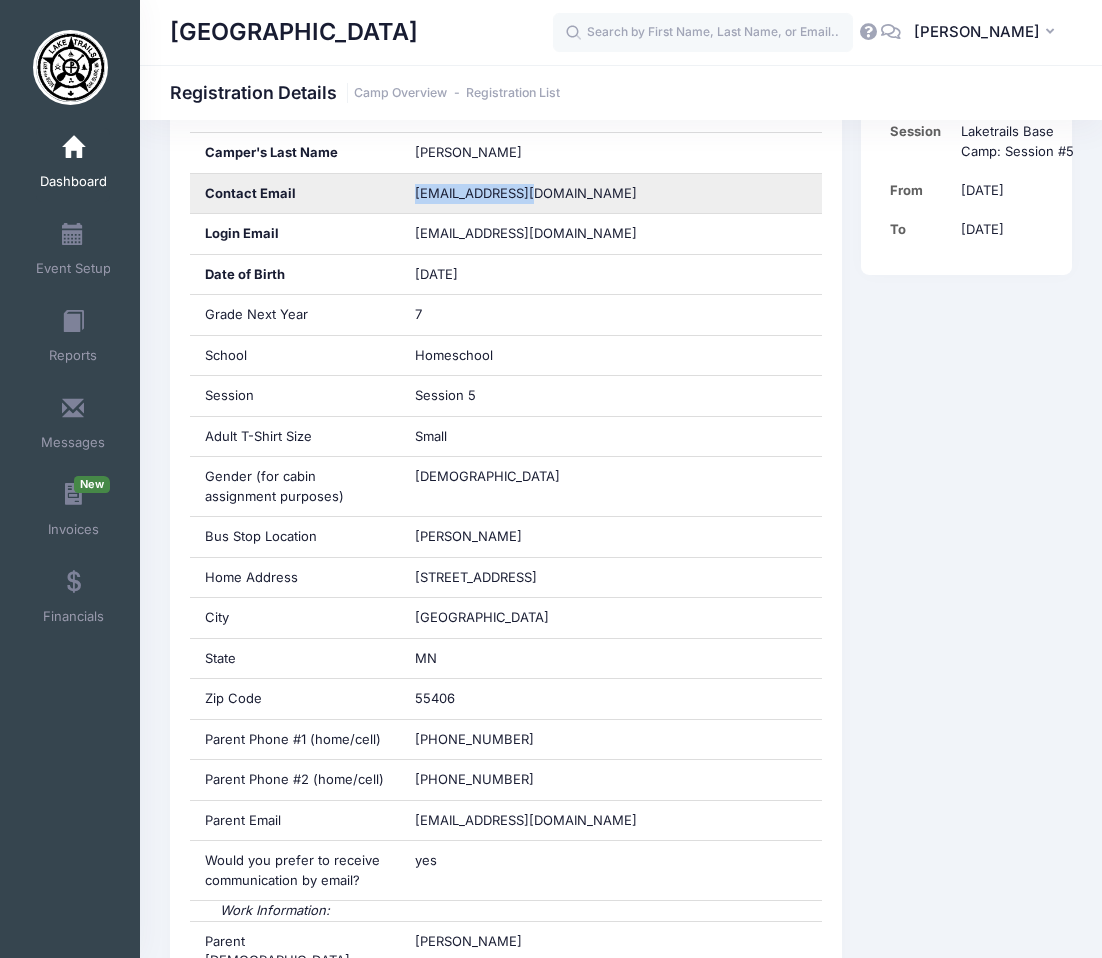 drag, startPoint x: 538, startPoint y: 172, endPoint x: 412, endPoint y: 177, distance: 126.09917 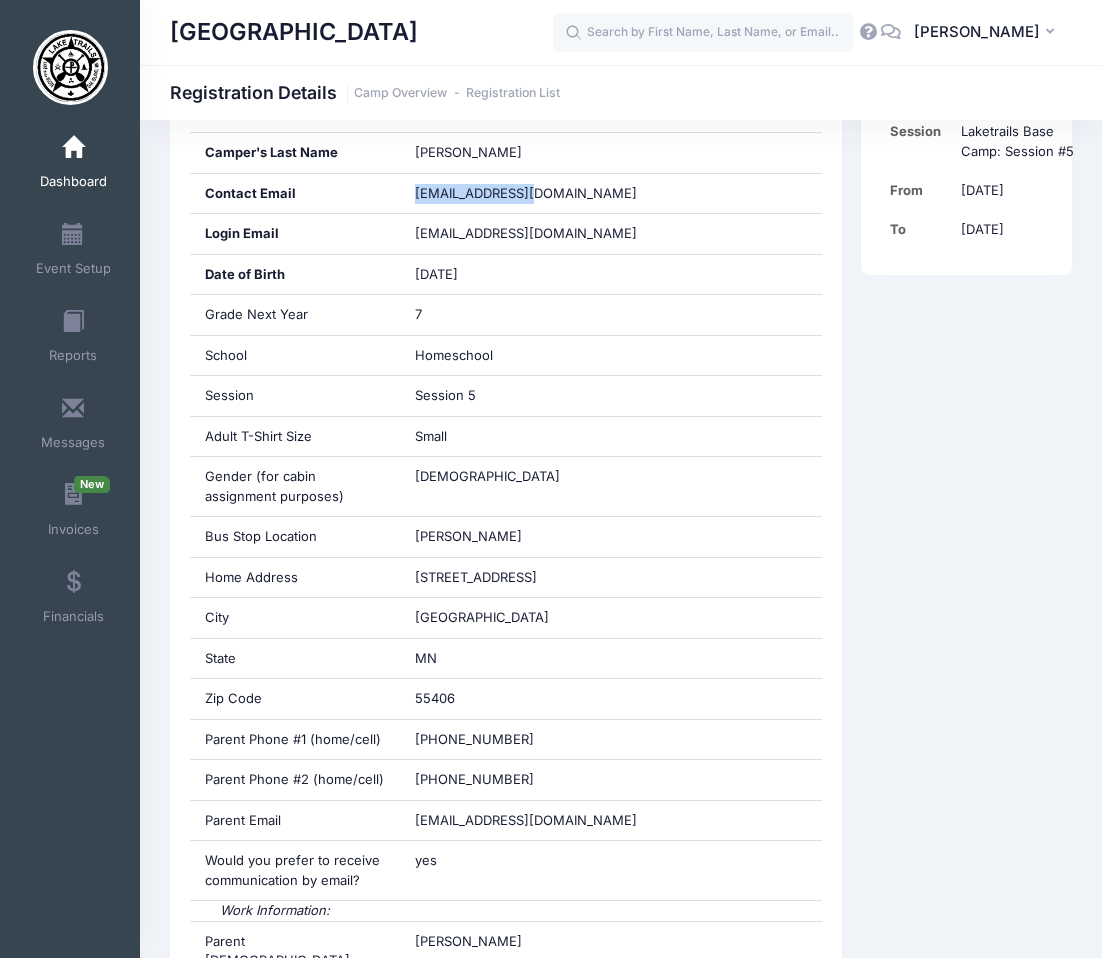 copy on "korudd@gmail.com" 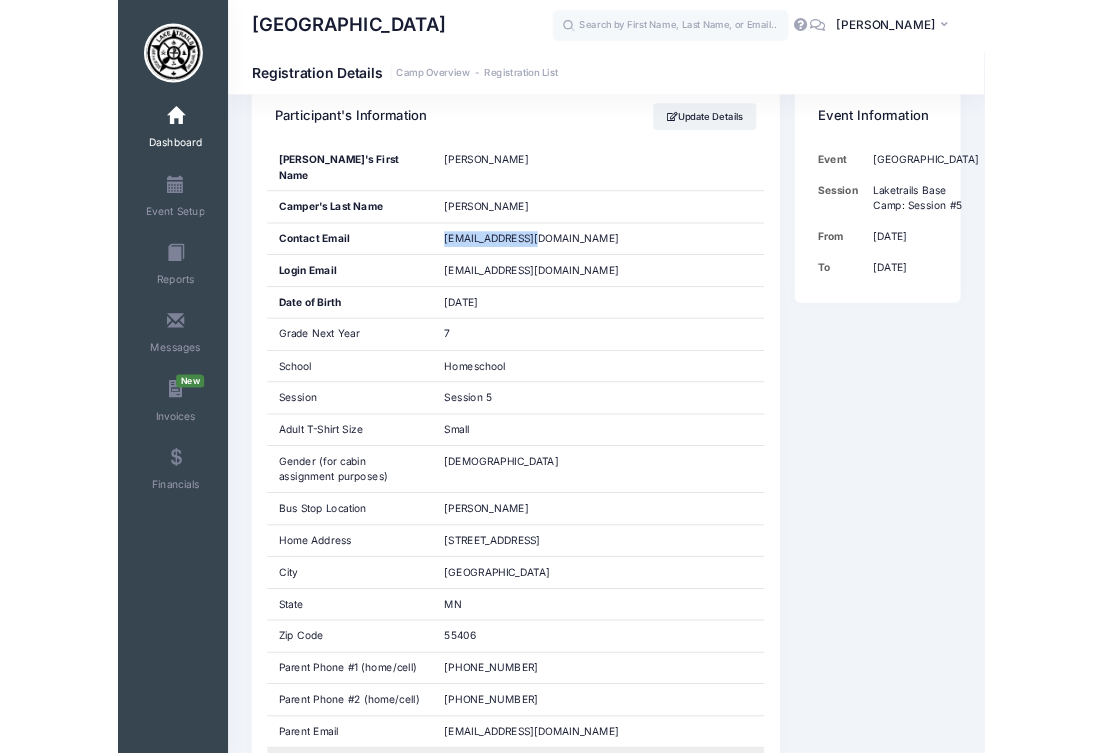 scroll, scrollTop: 414, scrollLeft: 0, axis: vertical 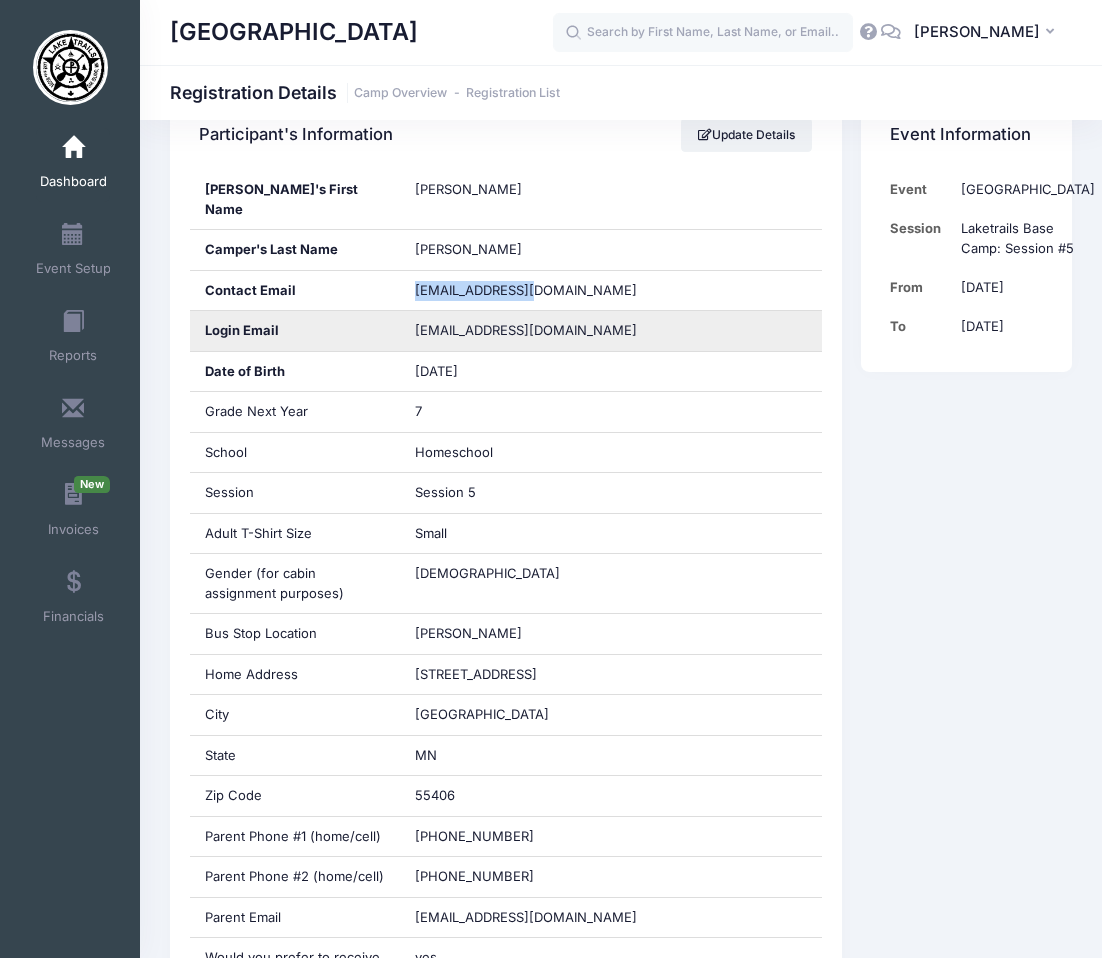 click on "korudd@gmail.com" at bounding box center [540, 331] 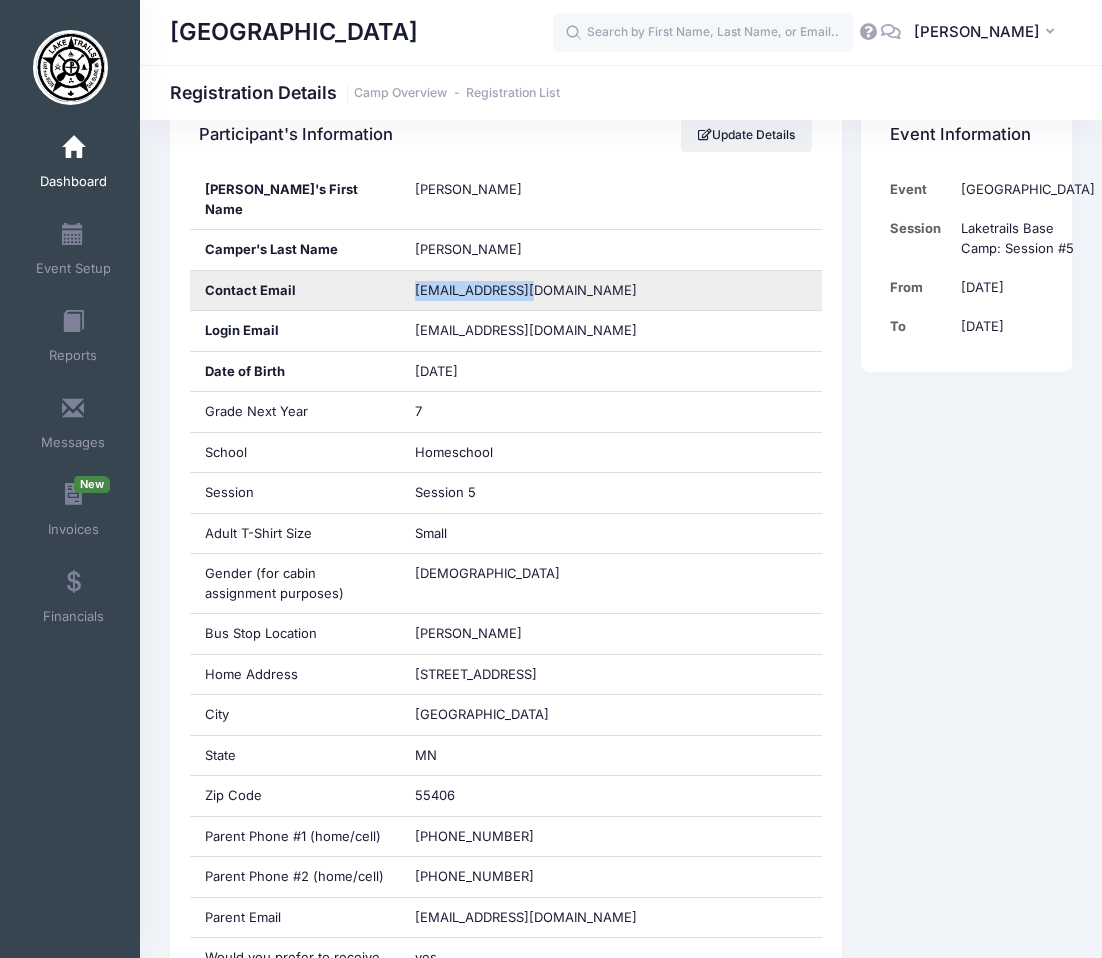 drag, startPoint x: 542, startPoint y: 271, endPoint x: 415, endPoint y: 275, distance: 127.06297 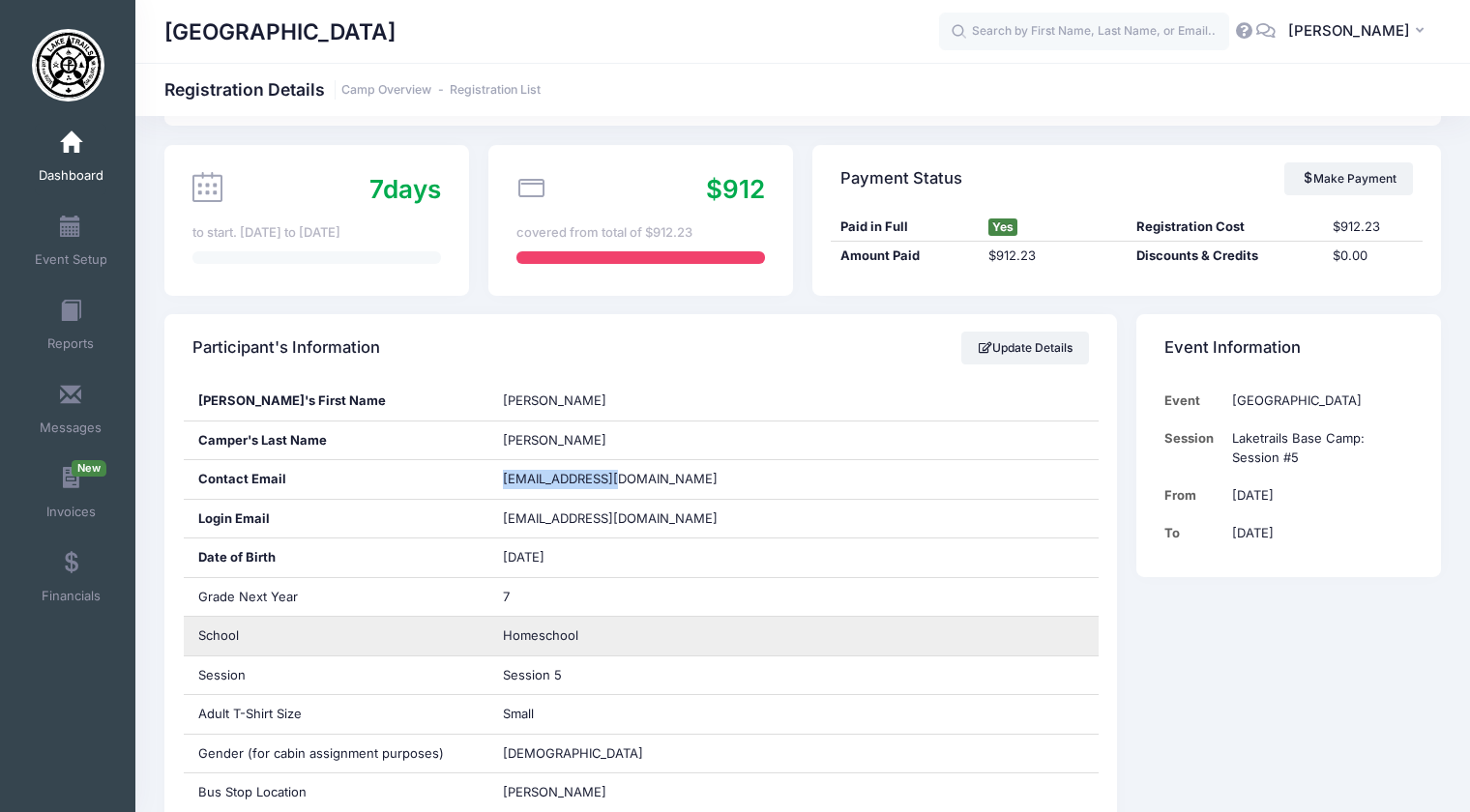 scroll, scrollTop: 0, scrollLeft: 0, axis: both 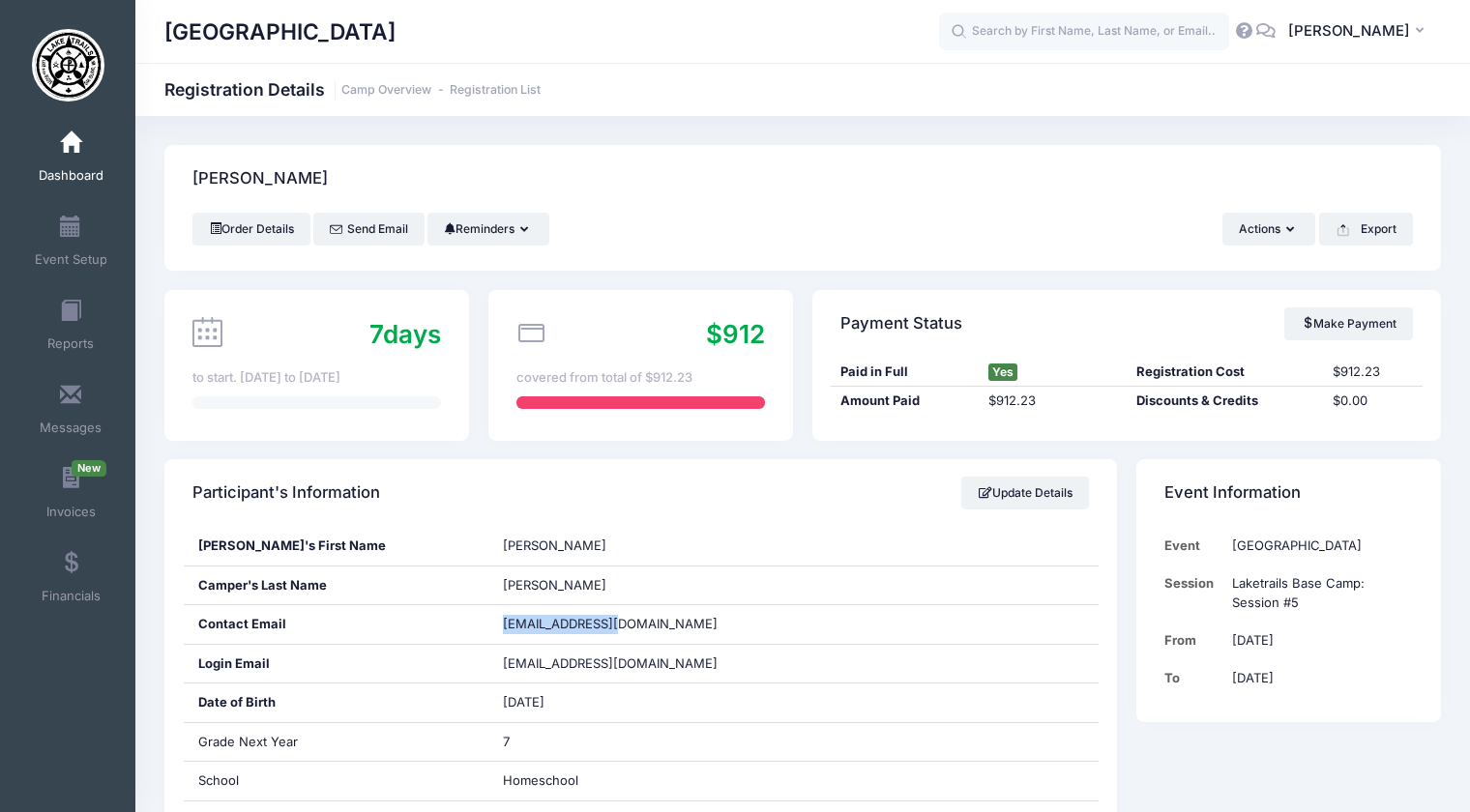 click on "Dashboard" at bounding box center [71, 176] 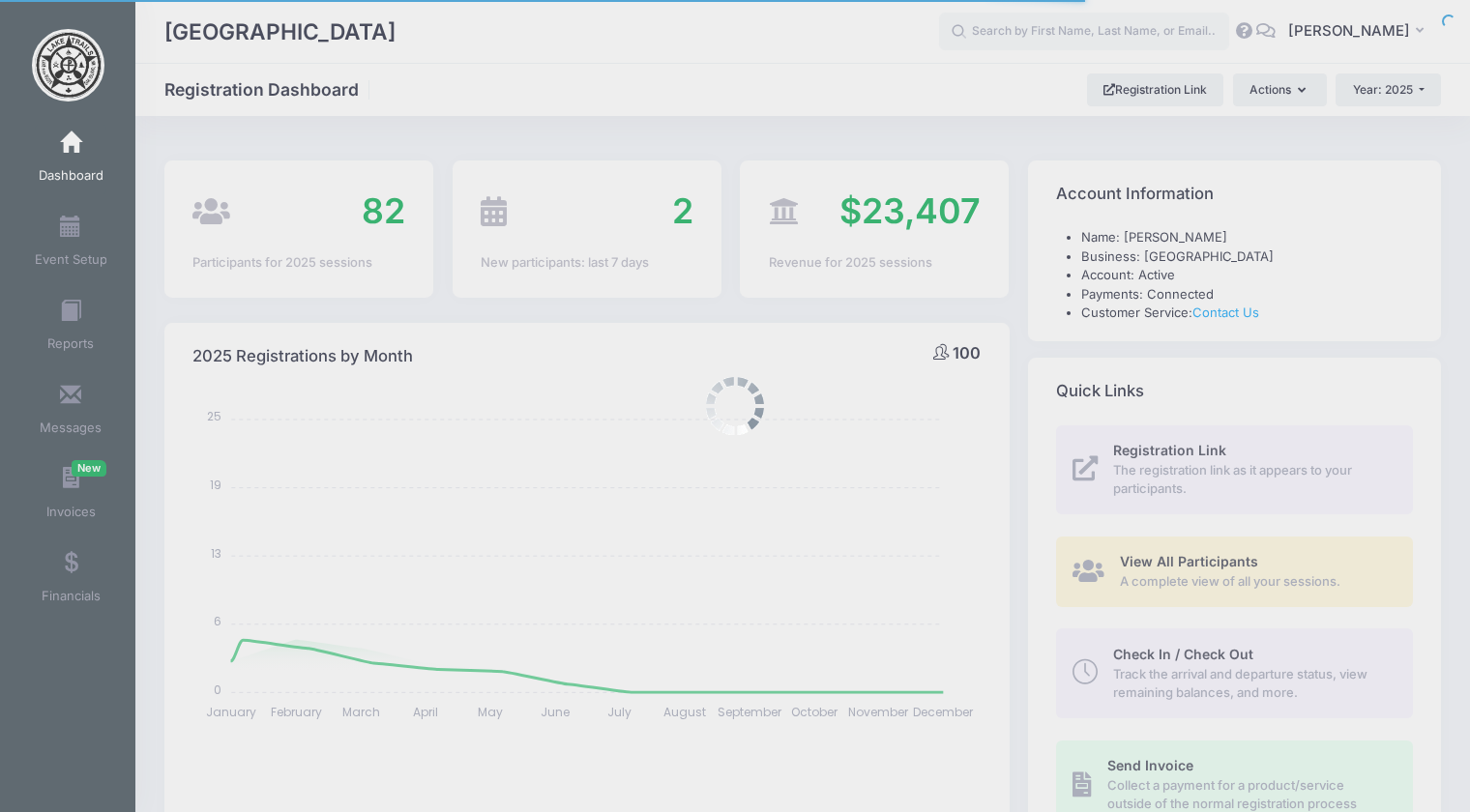 select 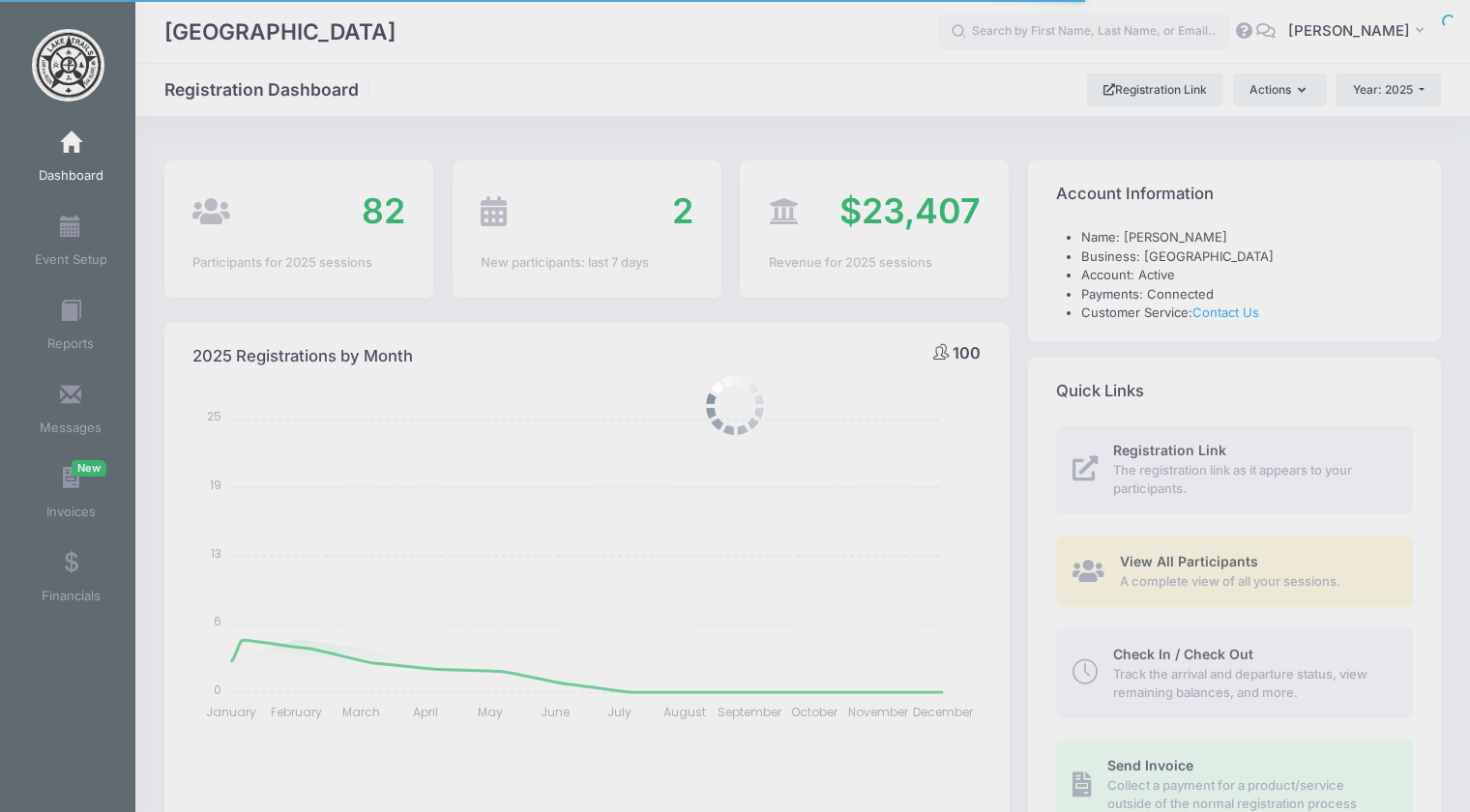 scroll, scrollTop: 466, scrollLeft: 0, axis: vertical 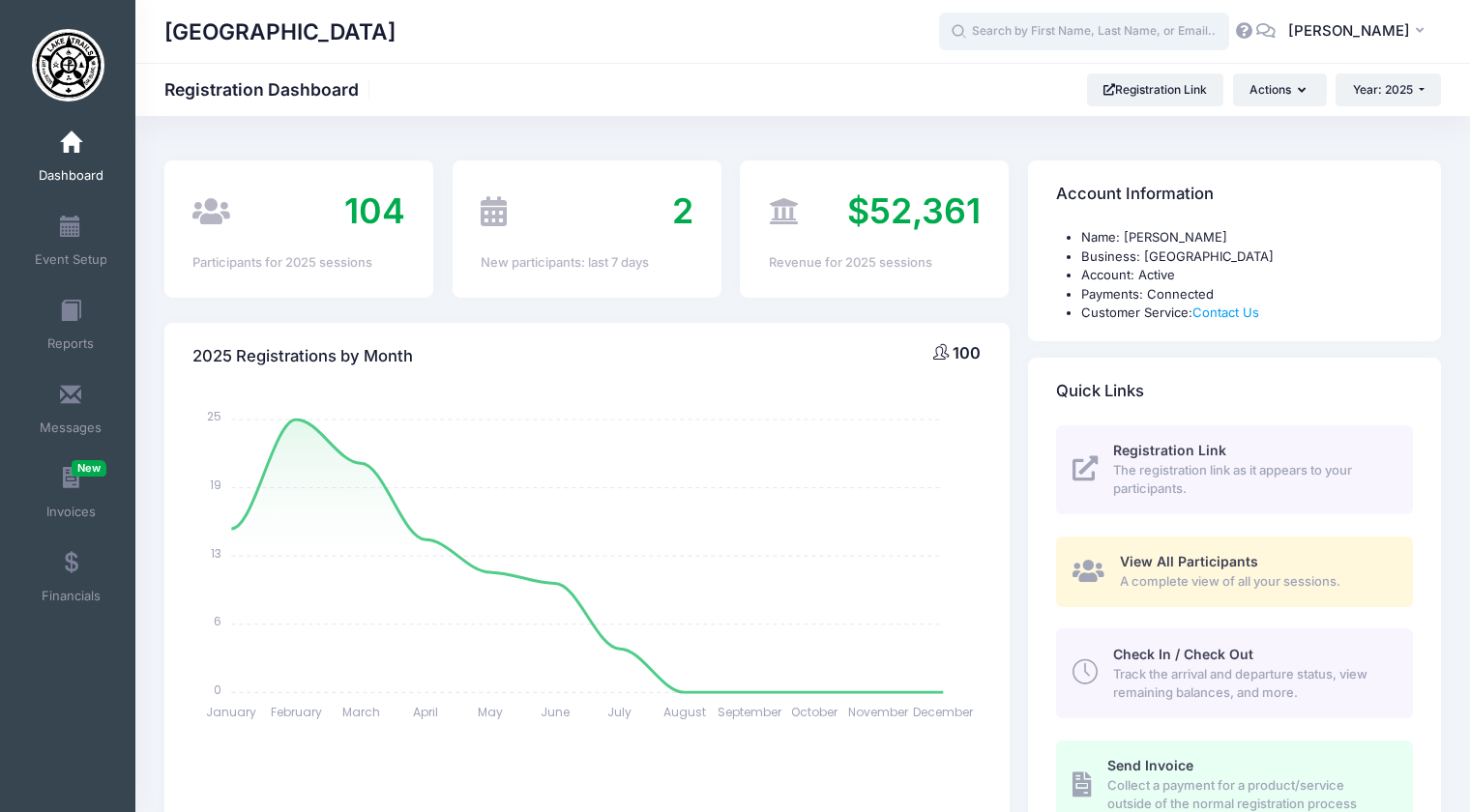 click at bounding box center (1084, 32) 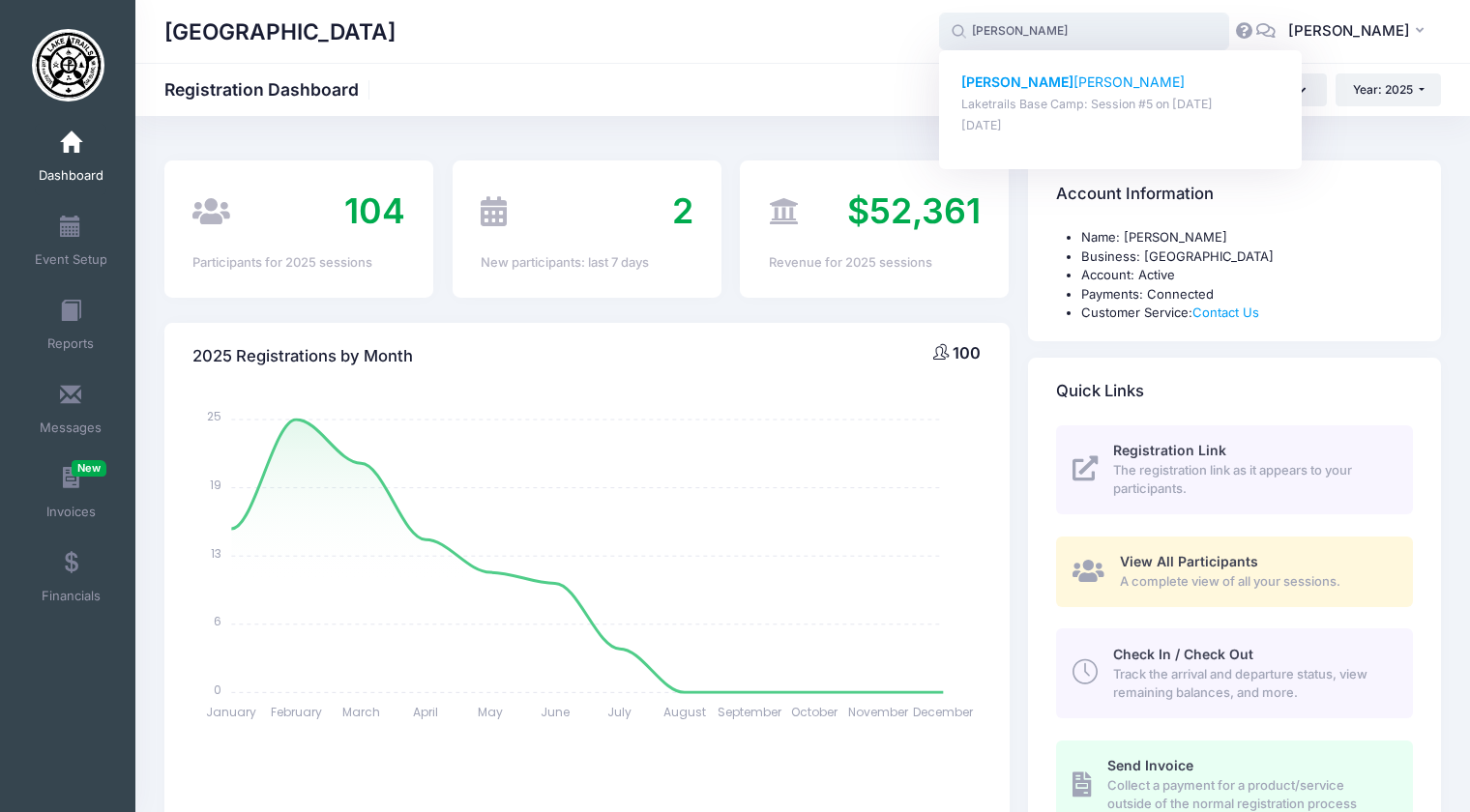 click on "[PERSON_NAME]" 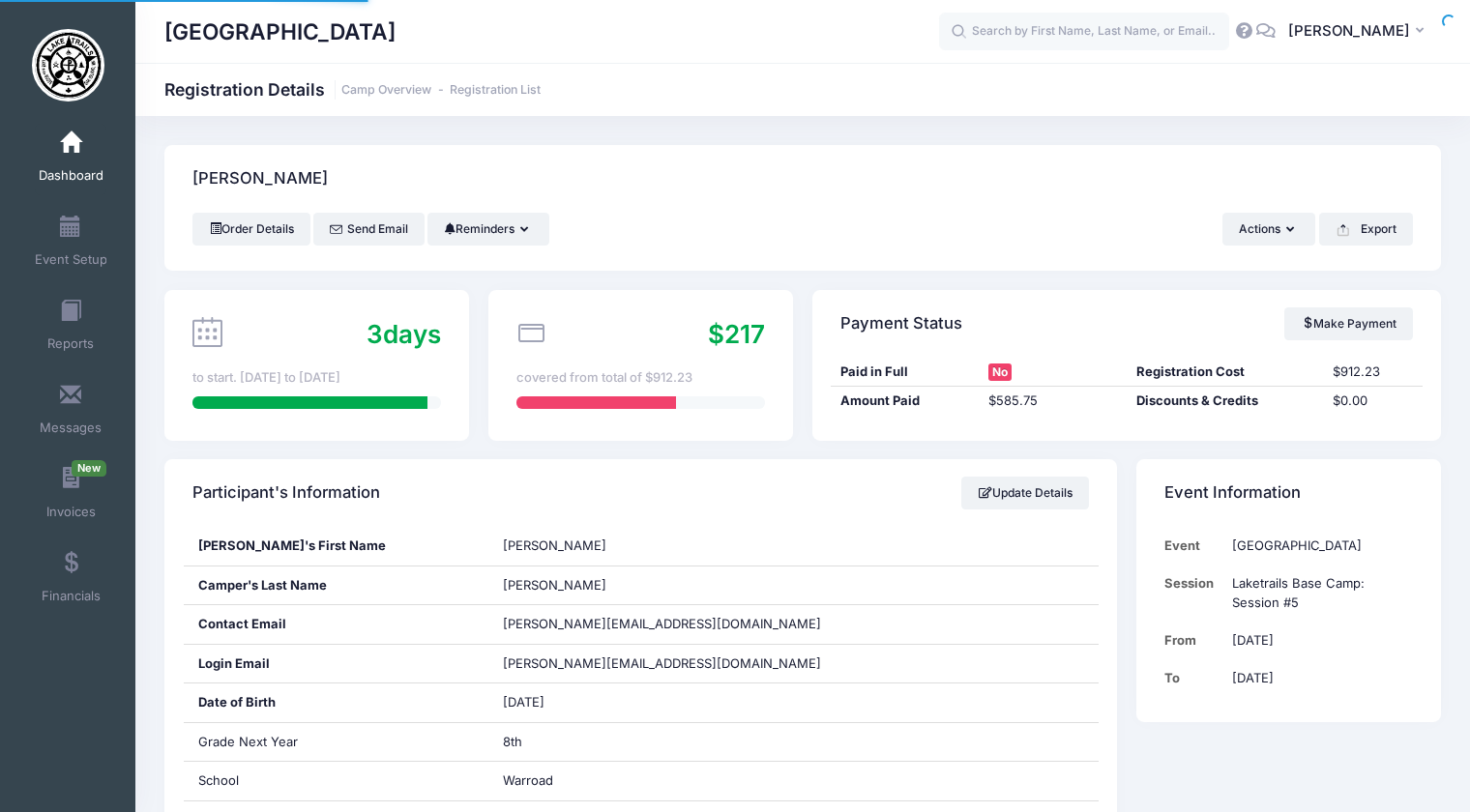 scroll, scrollTop: 0, scrollLeft: 0, axis: both 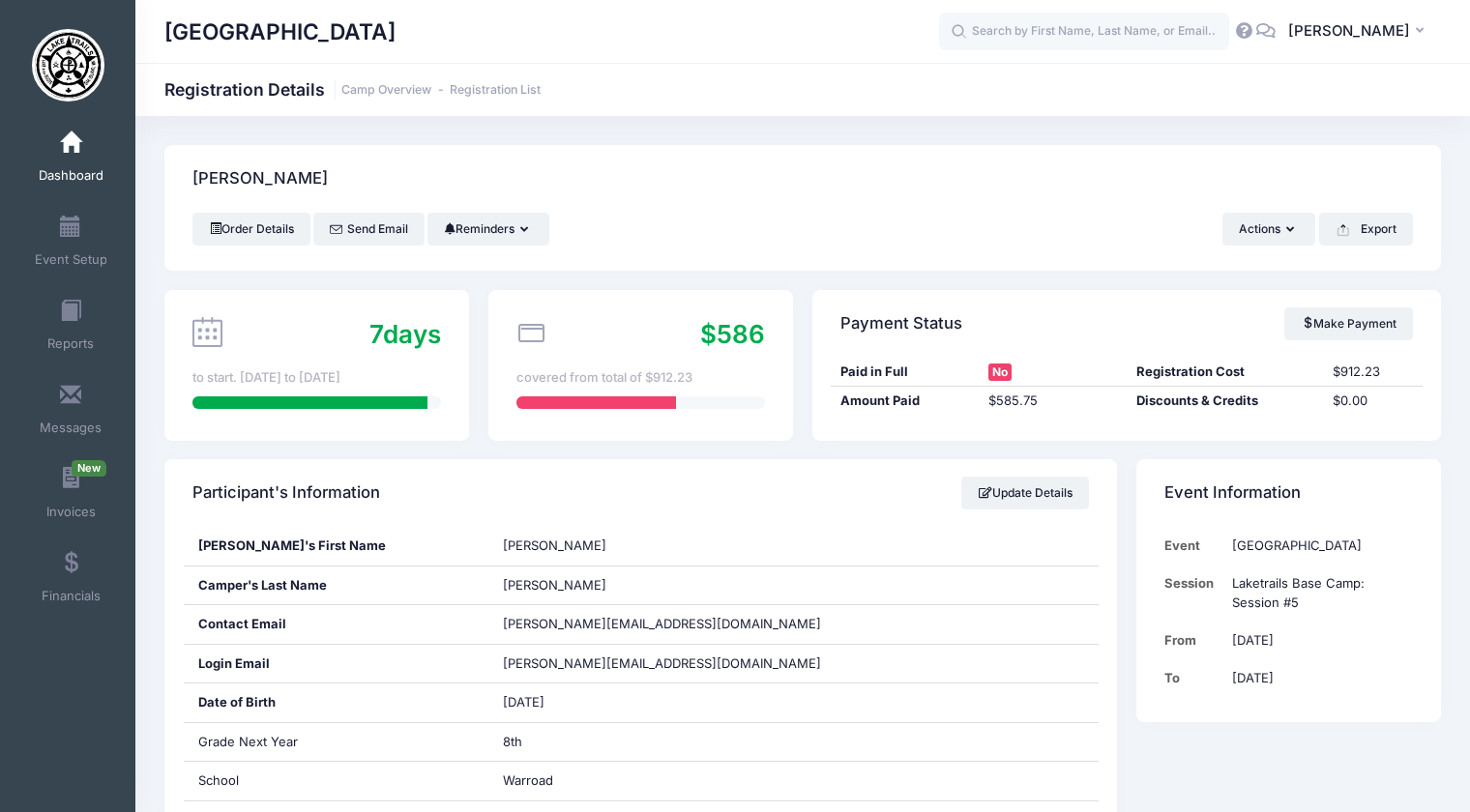 click on "Dashboard" at bounding box center (71, 176) 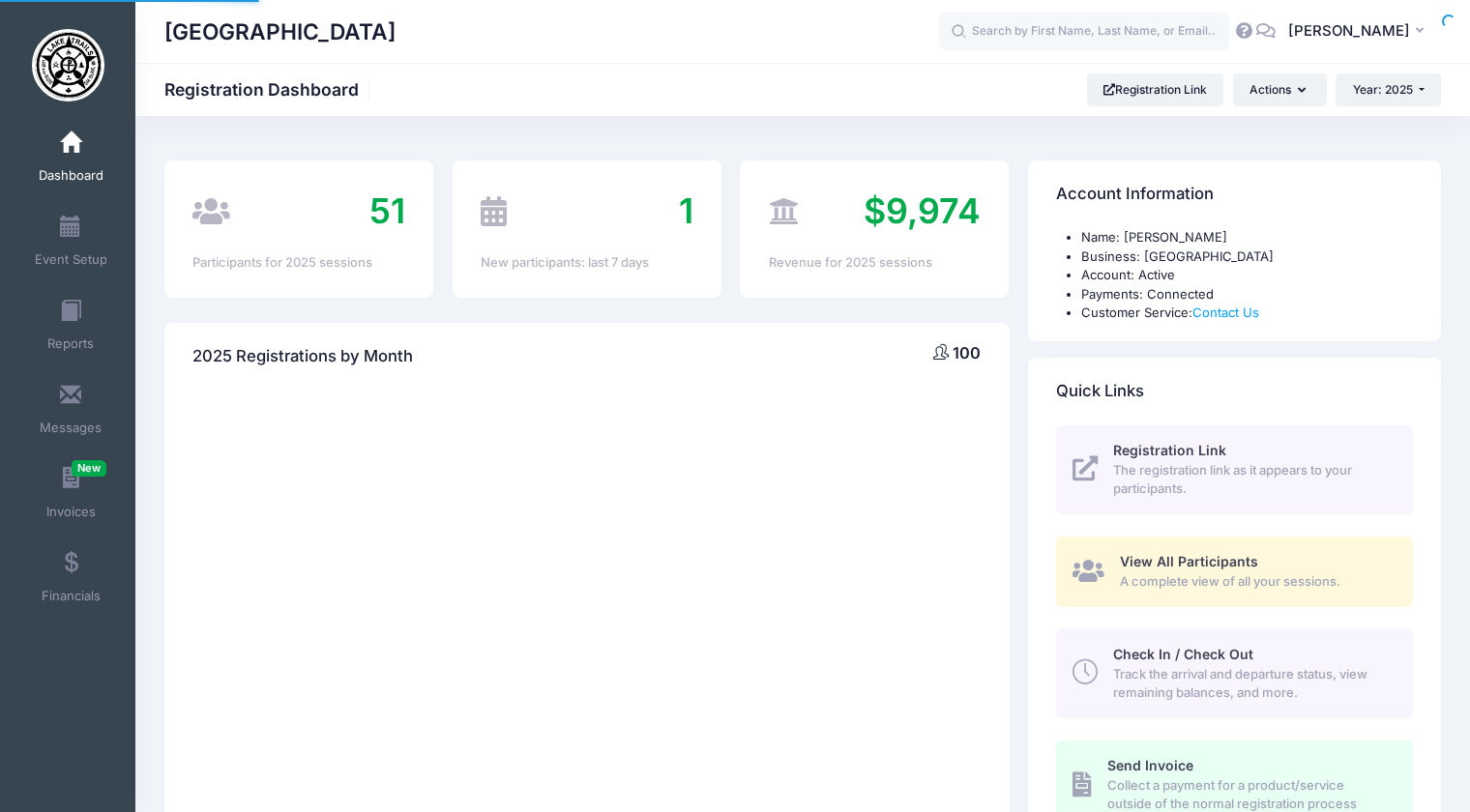 scroll, scrollTop: 0, scrollLeft: 0, axis: both 